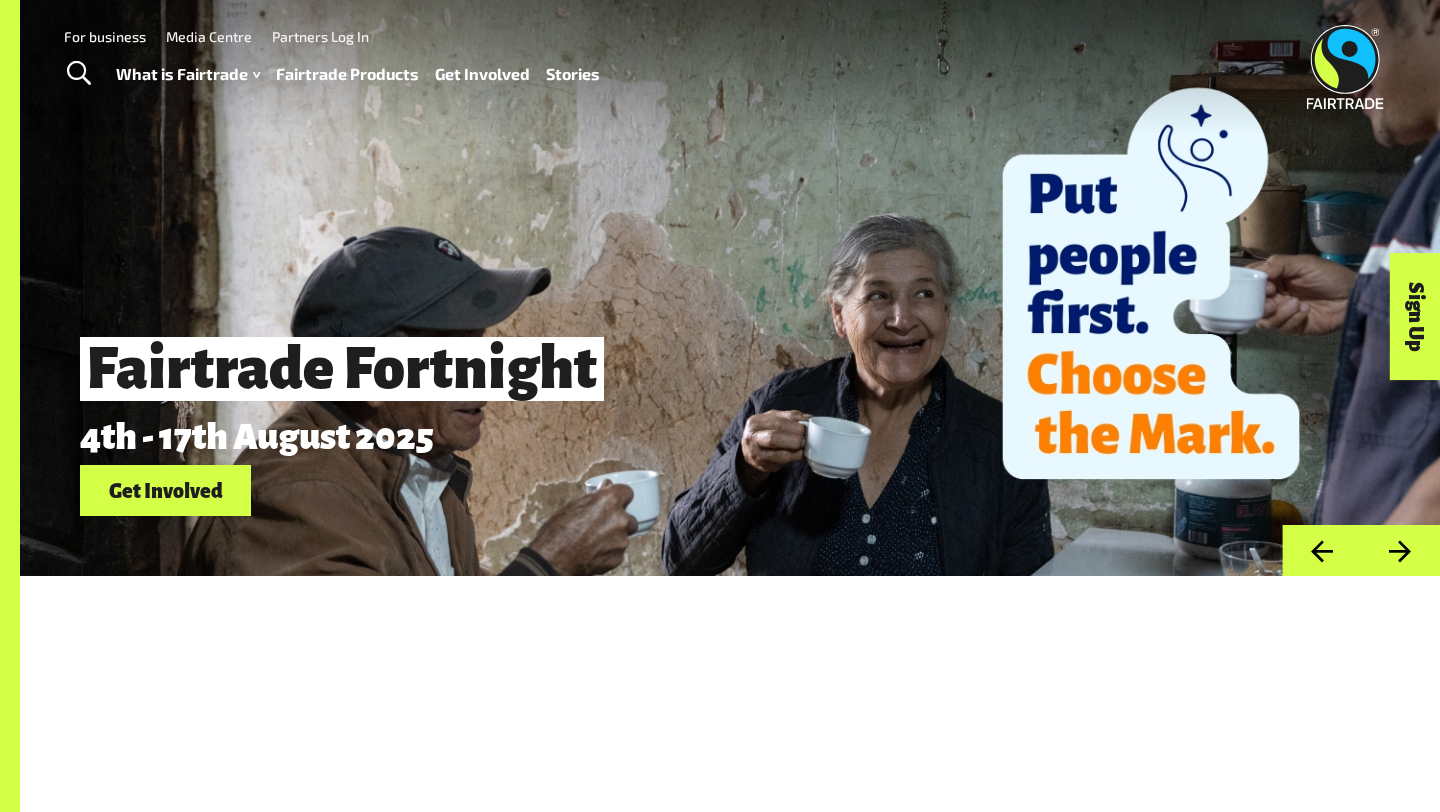 scroll, scrollTop: 0, scrollLeft: 0, axis: both 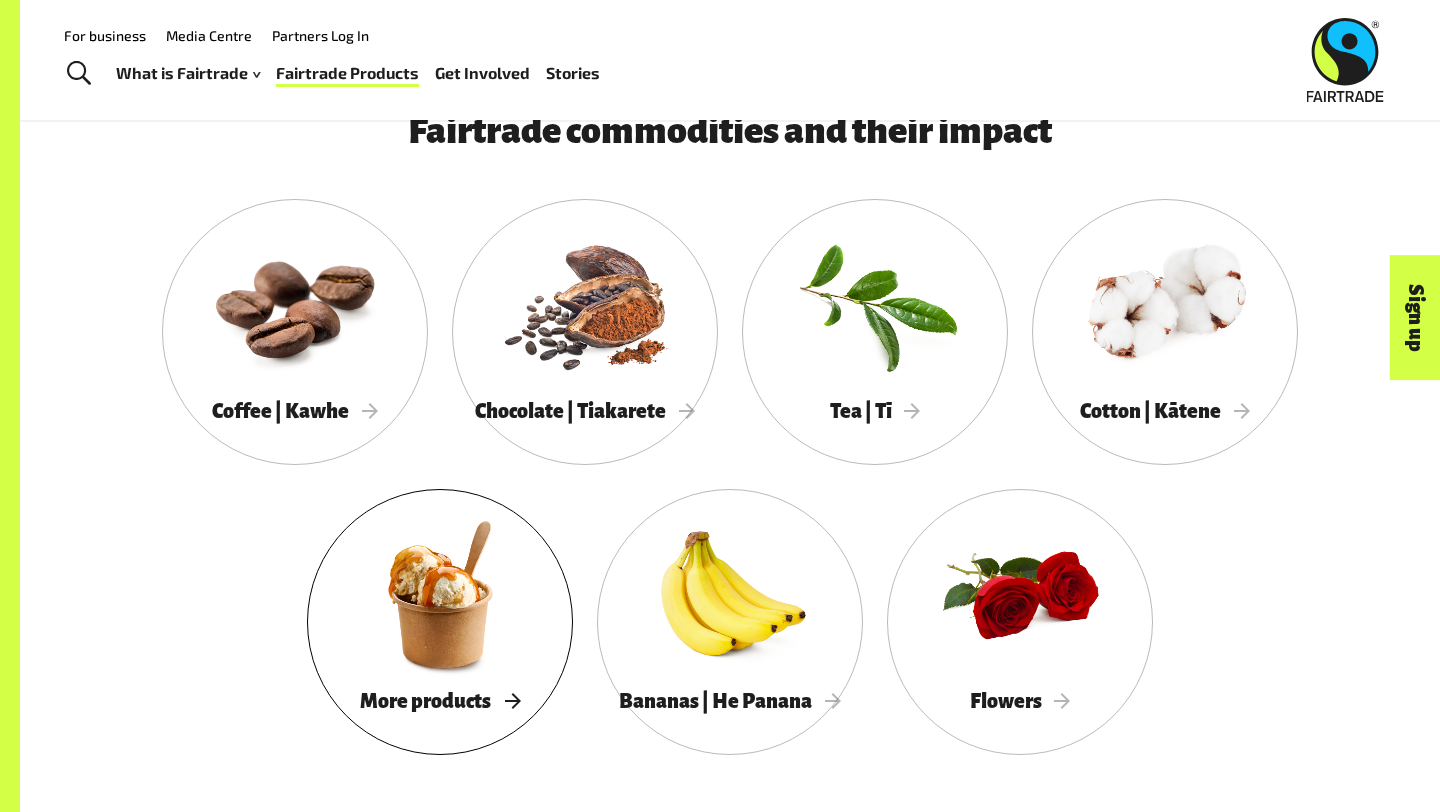 click at bounding box center (440, 594) 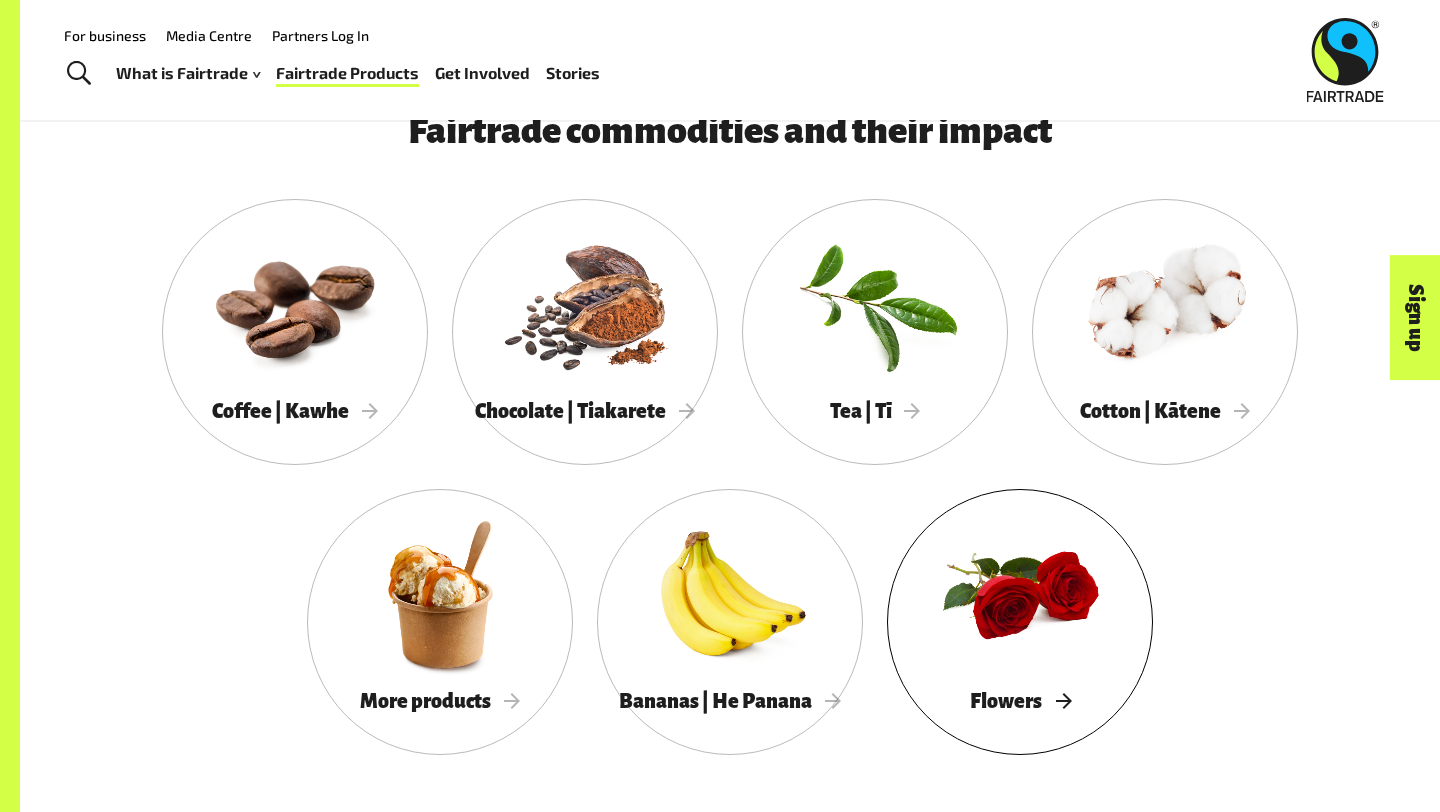 click at bounding box center [1020, 594] 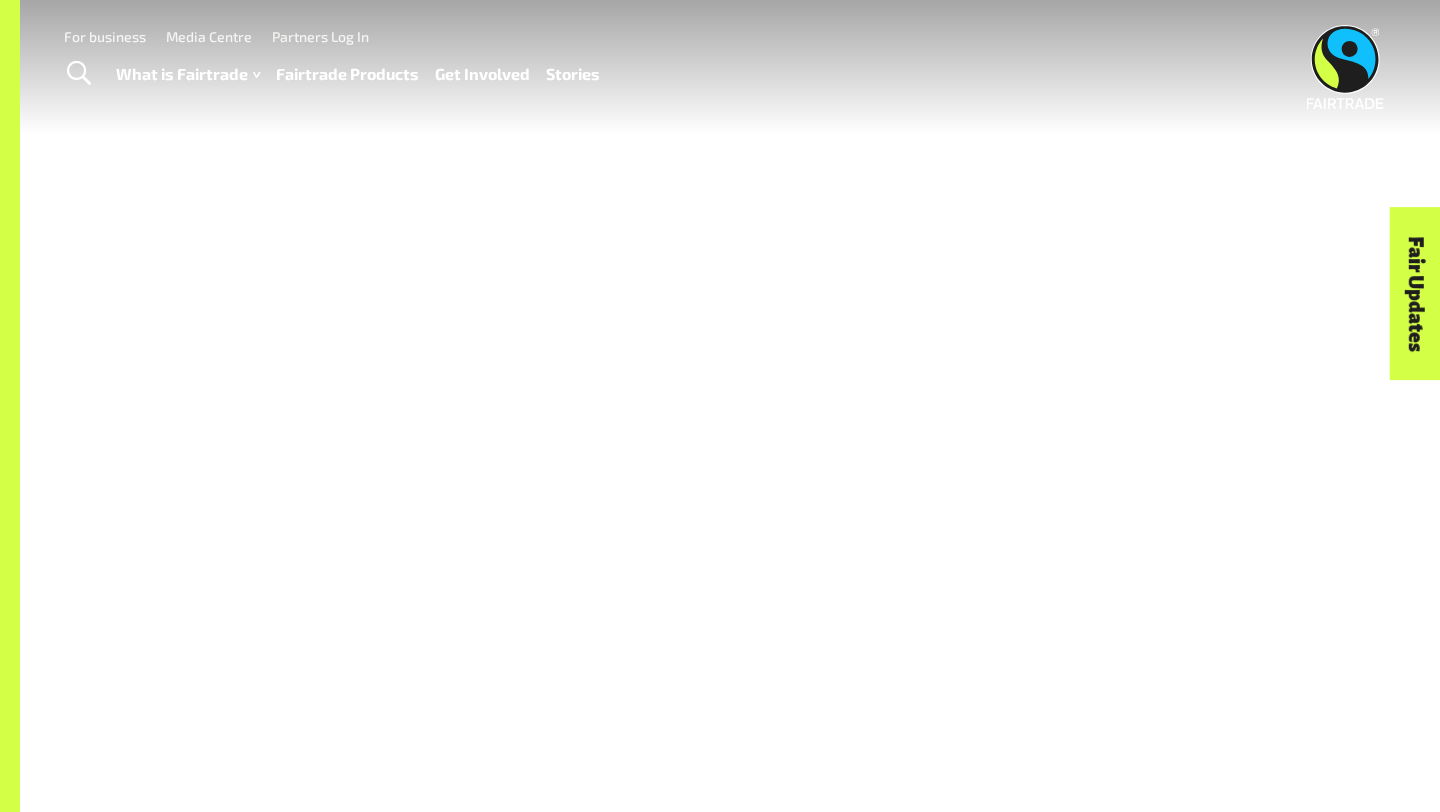 scroll, scrollTop: 0, scrollLeft: 0, axis: both 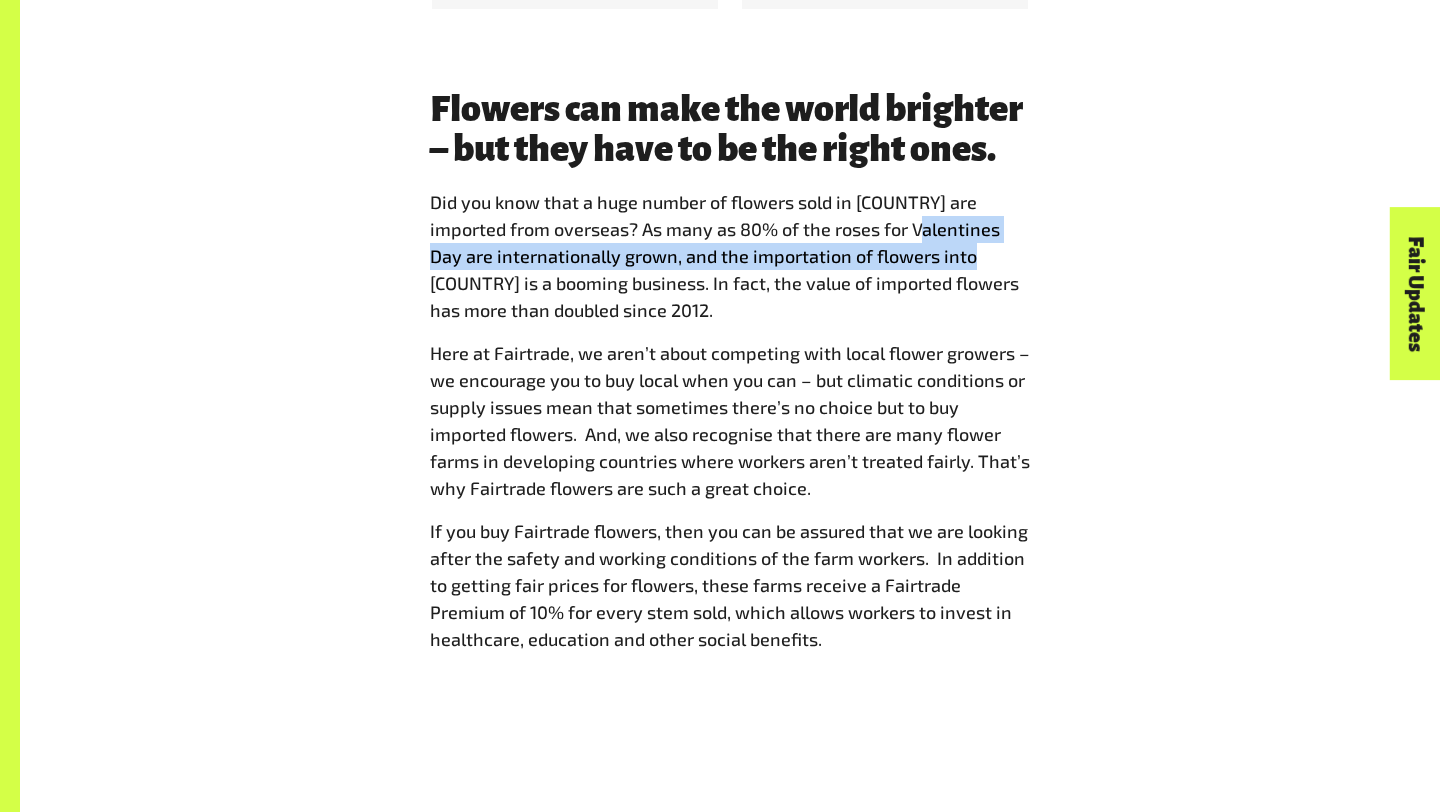 drag, startPoint x: 921, startPoint y: 222, endPoint x: 1032, endPoint y: 268, distance: 120.15407 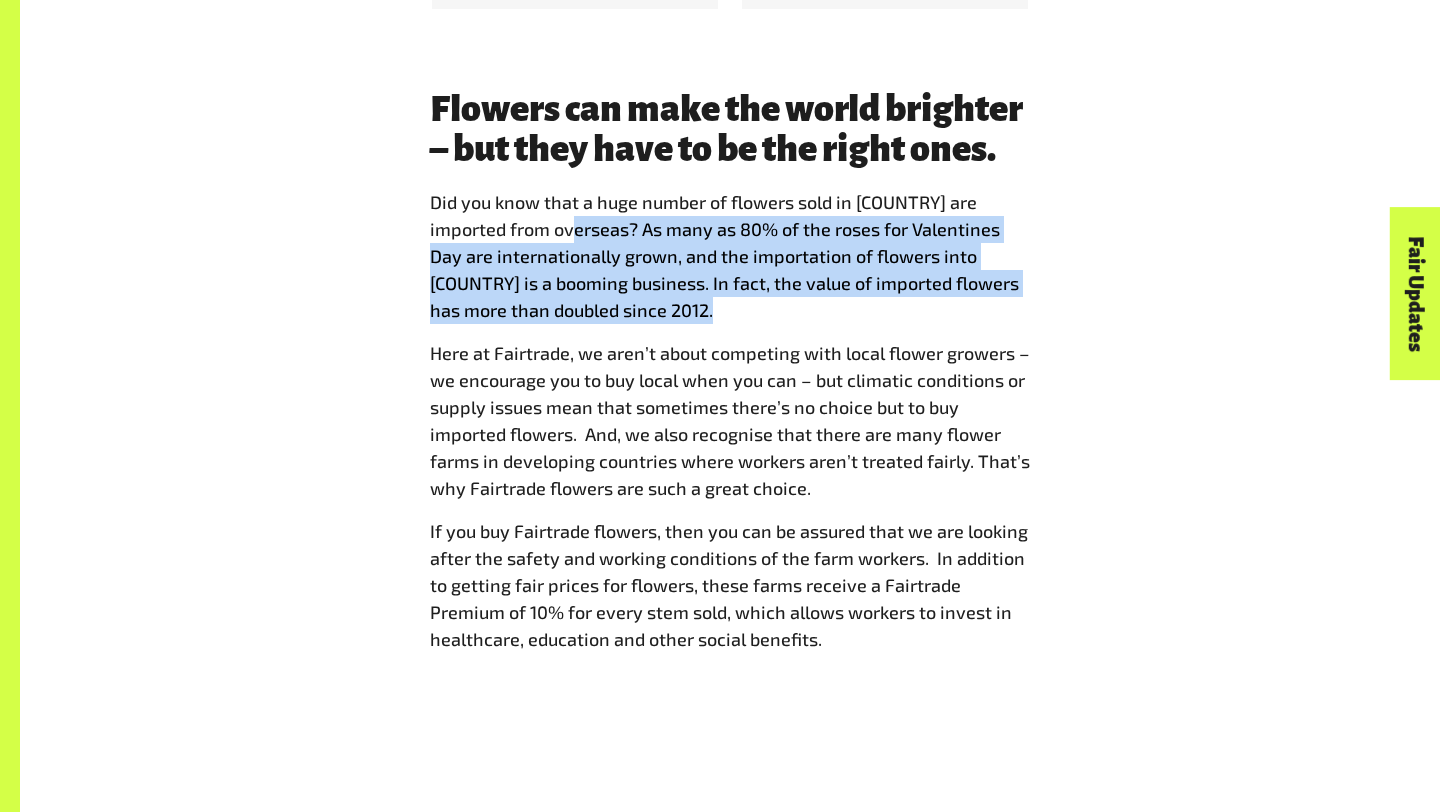 drag, startPoint x: 575, startPoint y: 233, endPoint x: 765, endPoint y: 298, distance: 200.81085 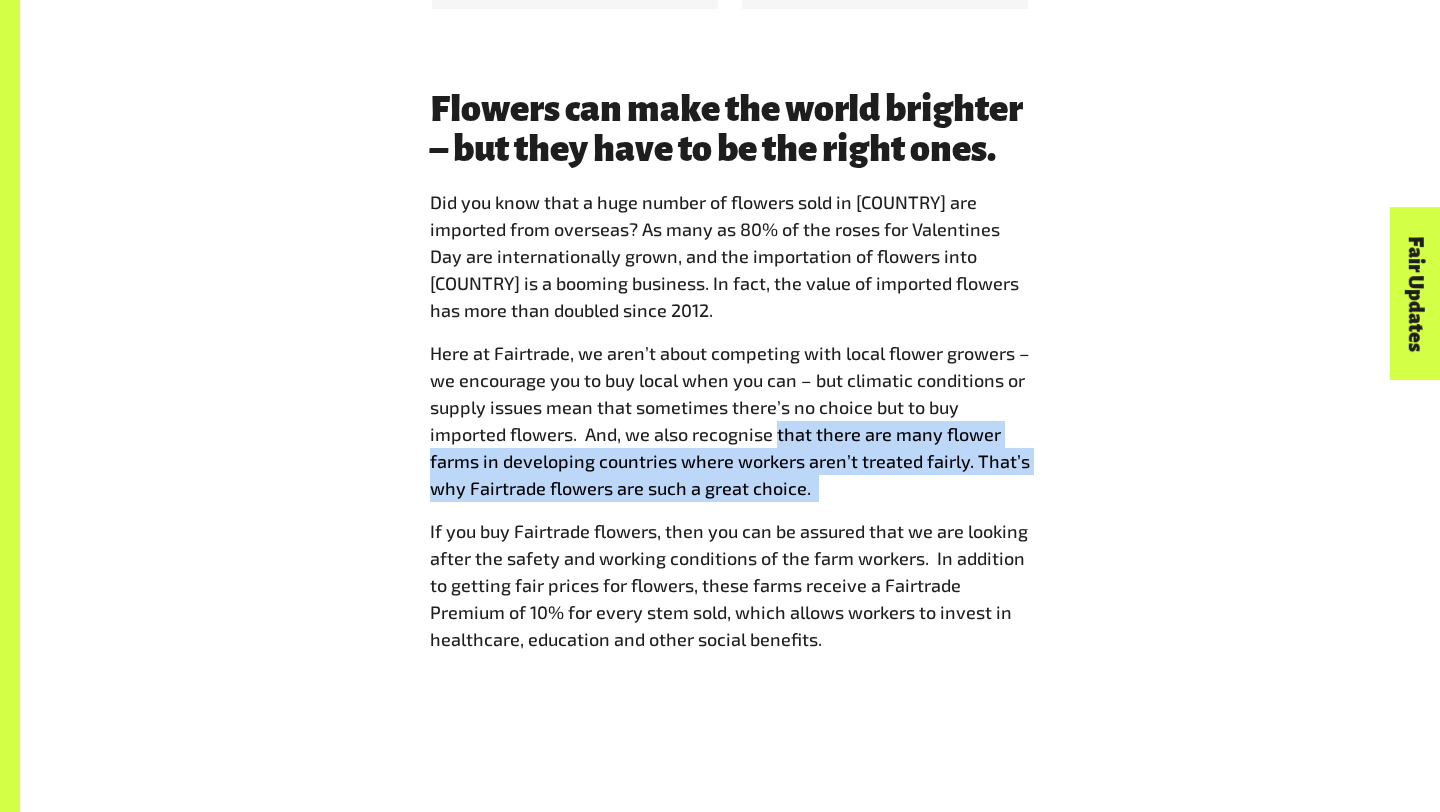 drag, startPoint x: 777, startPoint y: 447, endPoint x: 781, endPoint y: 511, distance: 64.12488 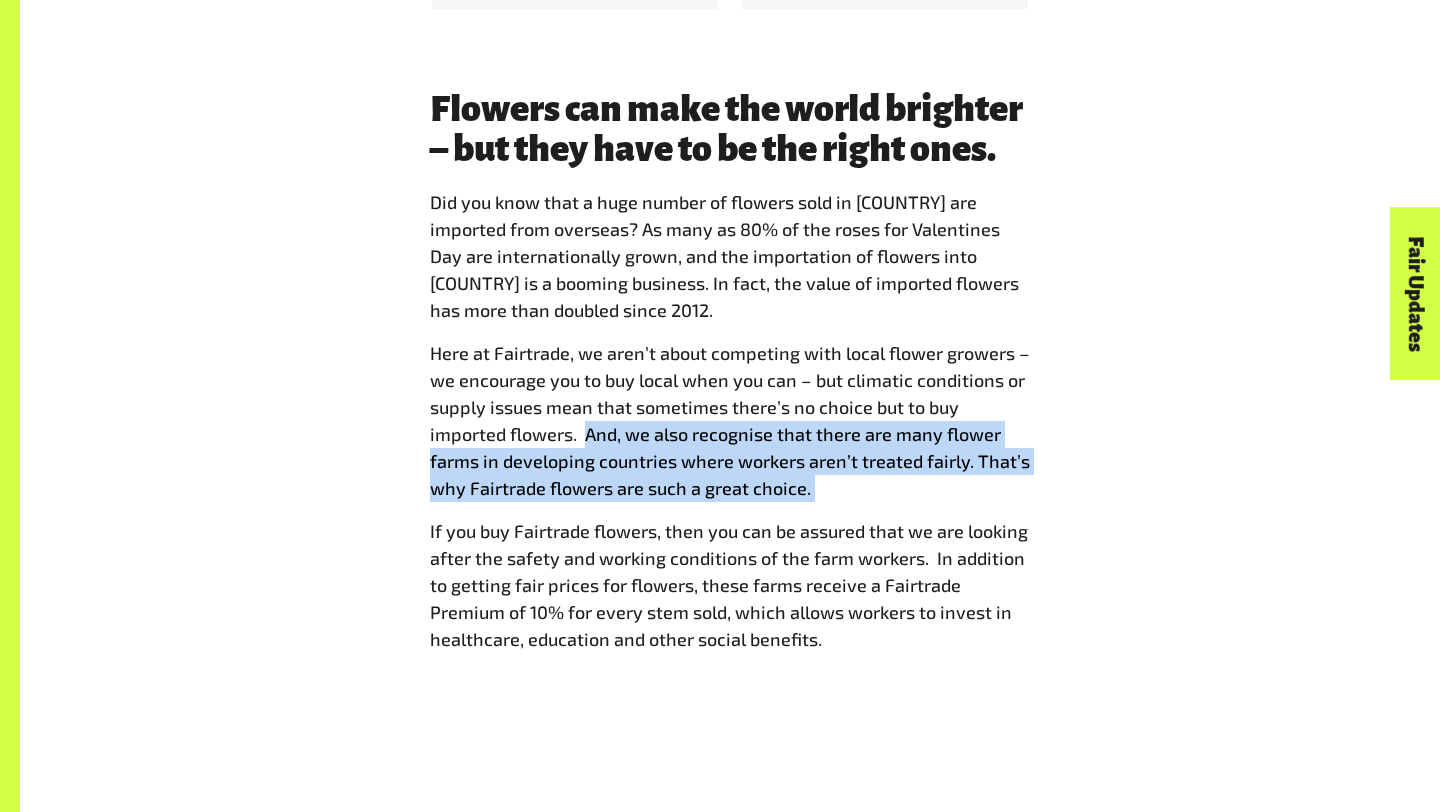 drag, startPoint x: 834, startPoint y: 488, endPoint x: 587, endPoint y: 440, distance: 251.62074 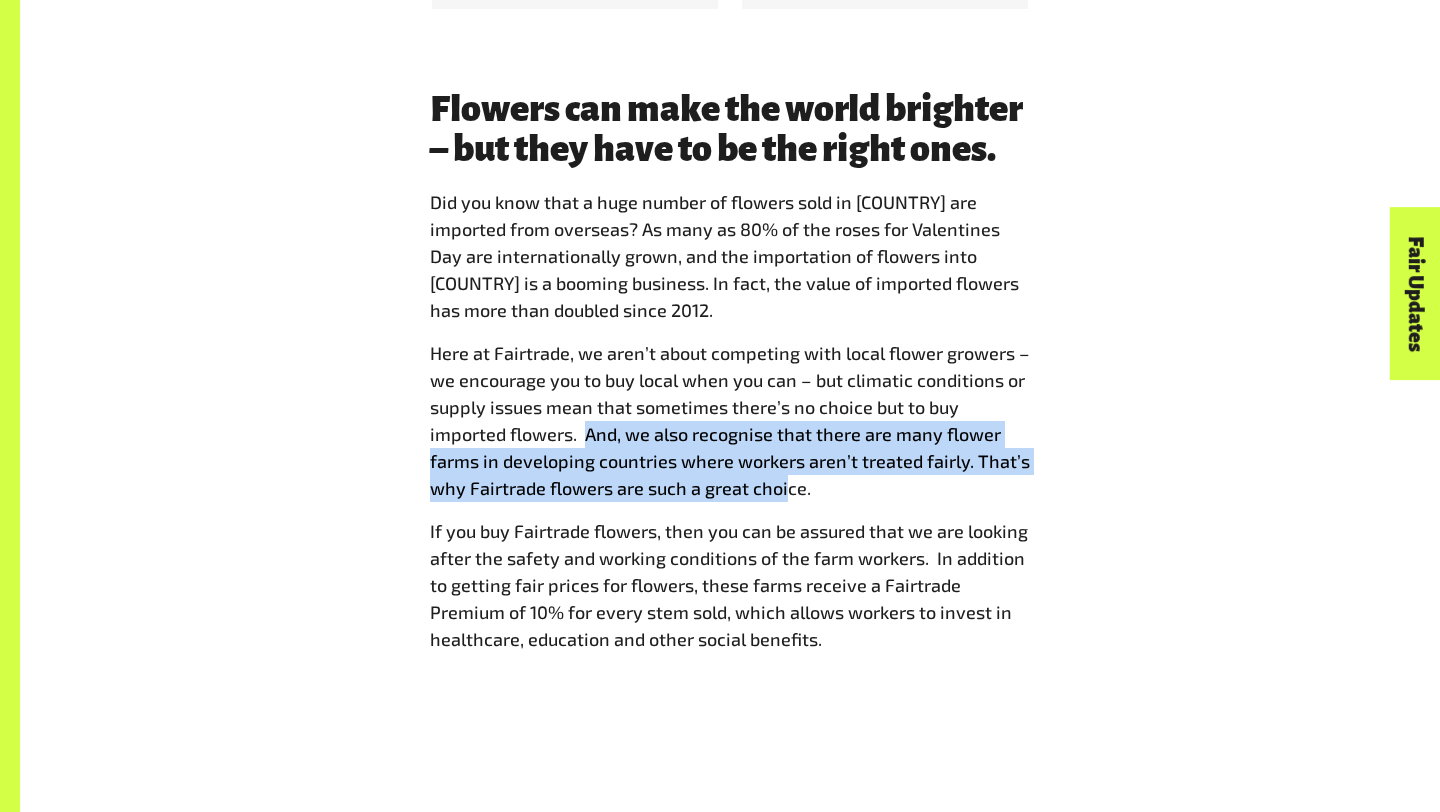 drag, startPoint x: 587, startPoint y: 439, endPoint x: 799, endPoint y: 486, distance: 217.14742 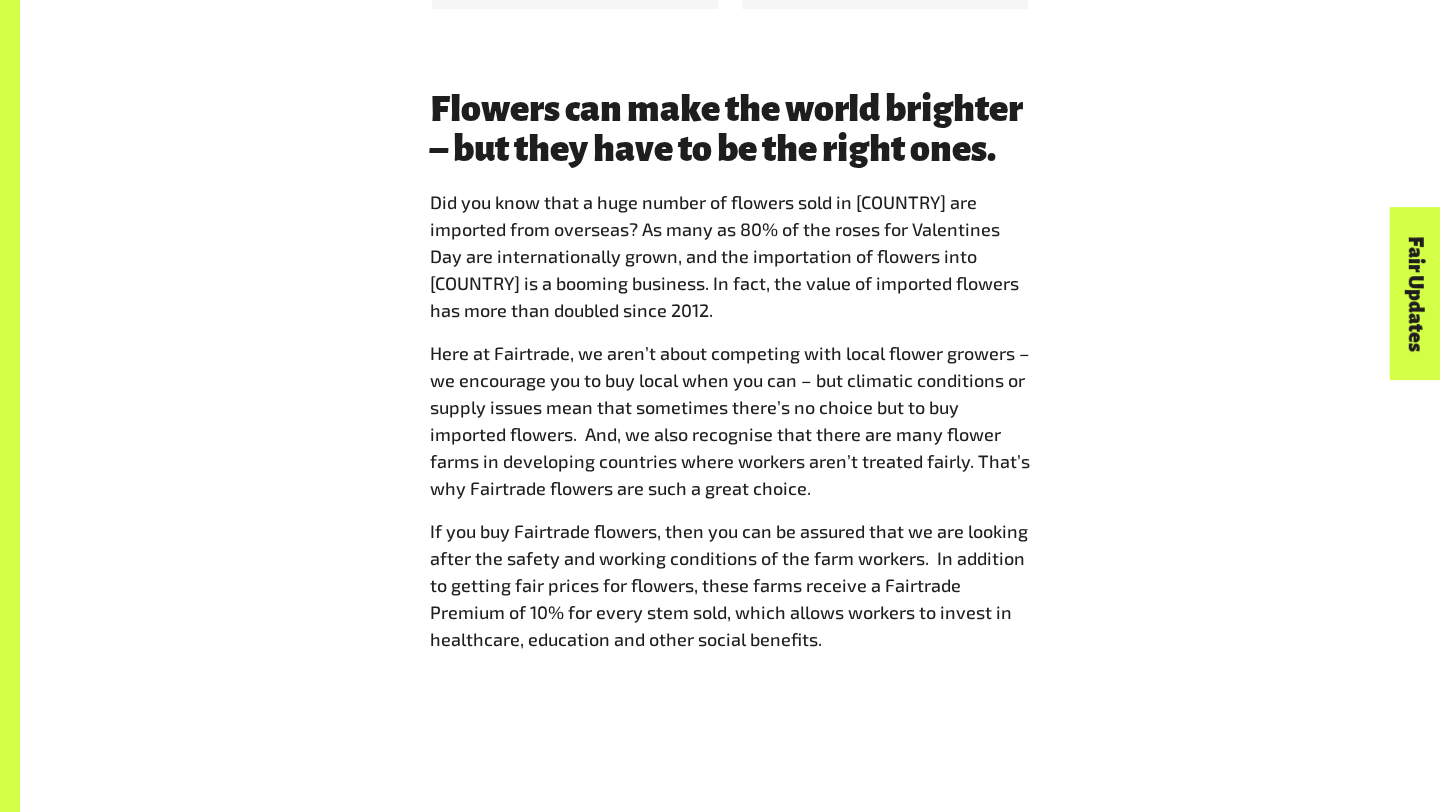 click on "Here at Fairtrade, we aren’t about competing with local flower growers – we encourage you to buy local when you can – but climatic conditions or supply issues mean that sometimes there’s no choice but to buy imported flowers.    And, we also recognise that there are many flower farms in developing countries where workers aren’t treated fairly. That’s why Fairtrade flowers are such a great choice." at bounding box center (730, 421) 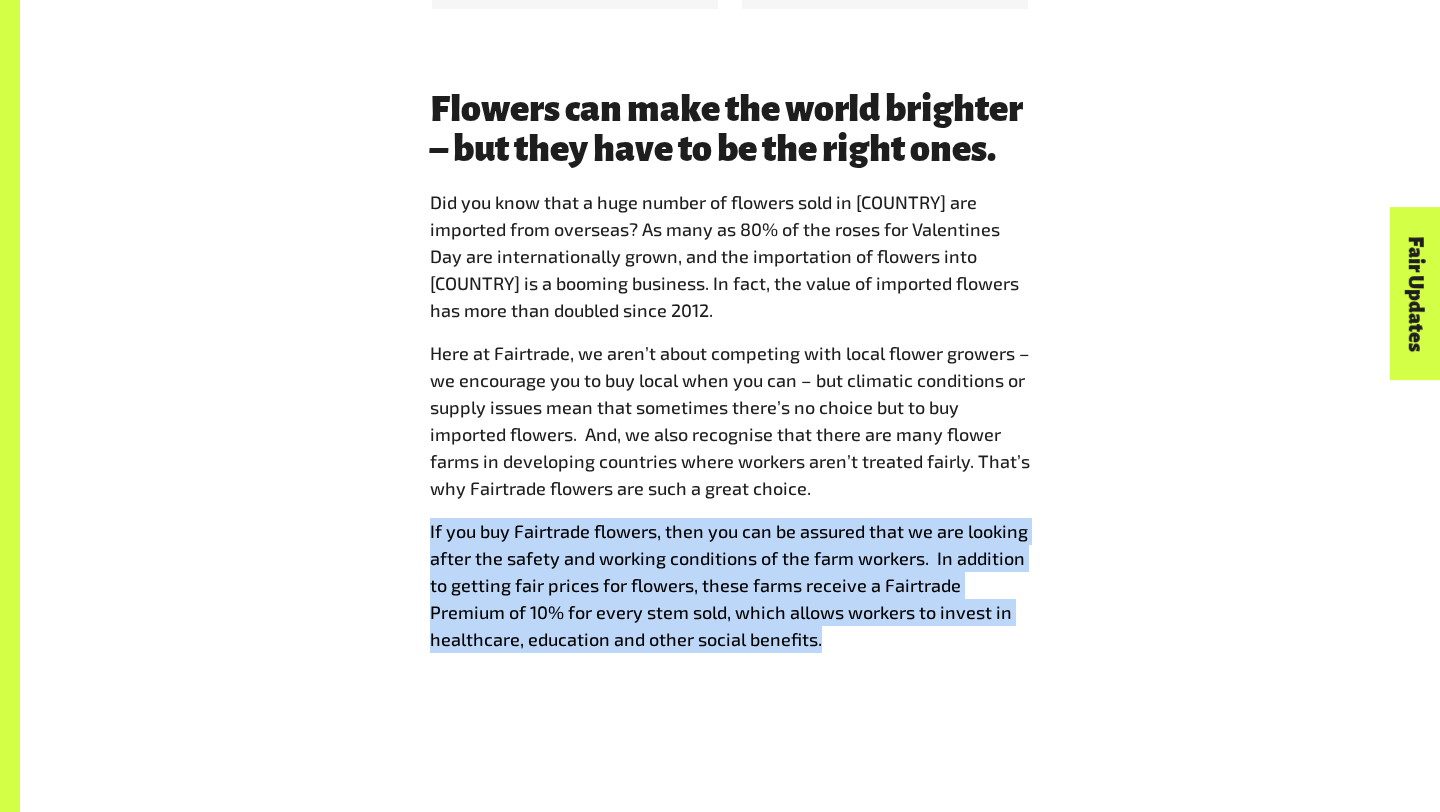 drag, startPoint x: 827, startPoint y: 508, endPoint x: 827, endPoint y: 631, distance: 123 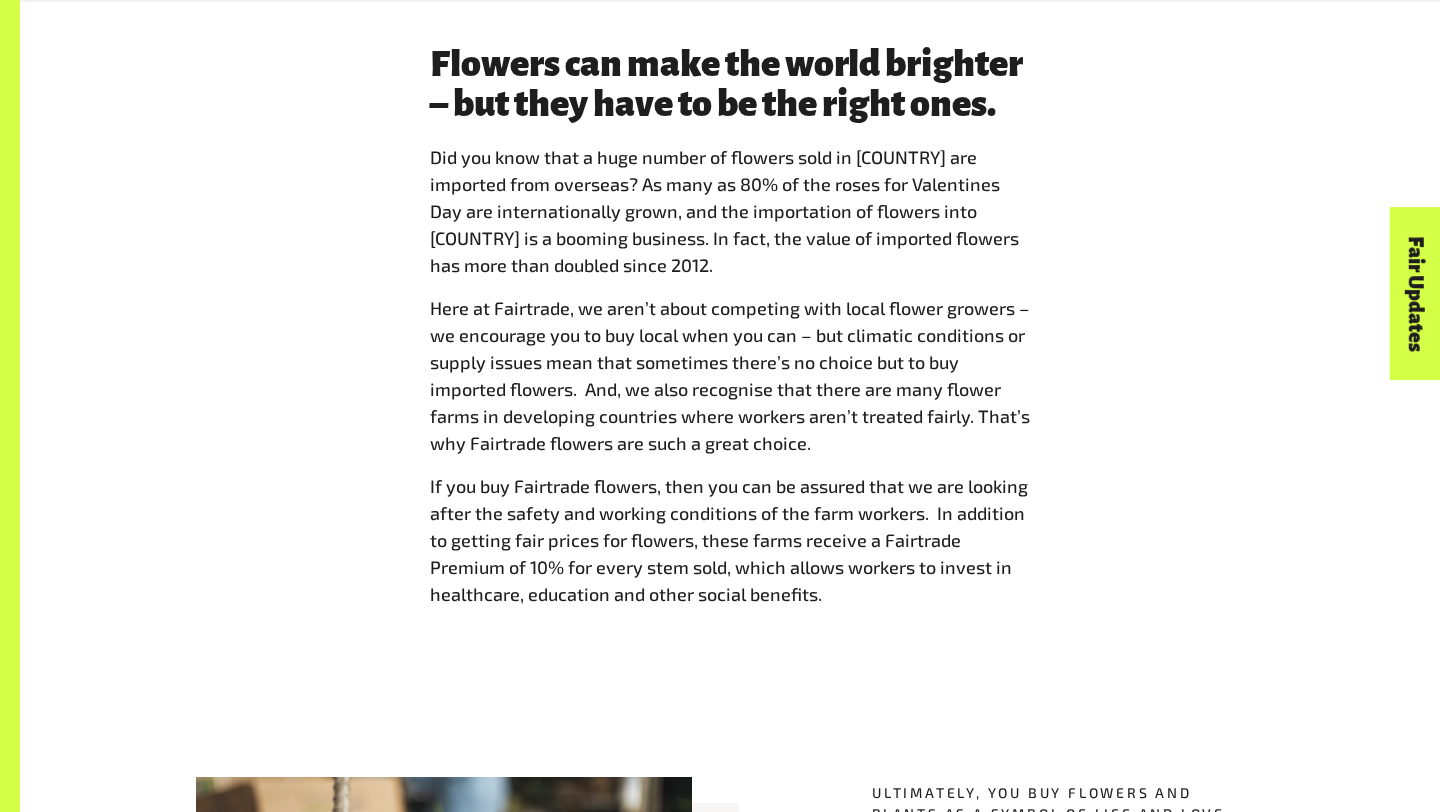 scroll, scrollTop: 1501, scrollLeft: 0, axis: vertical 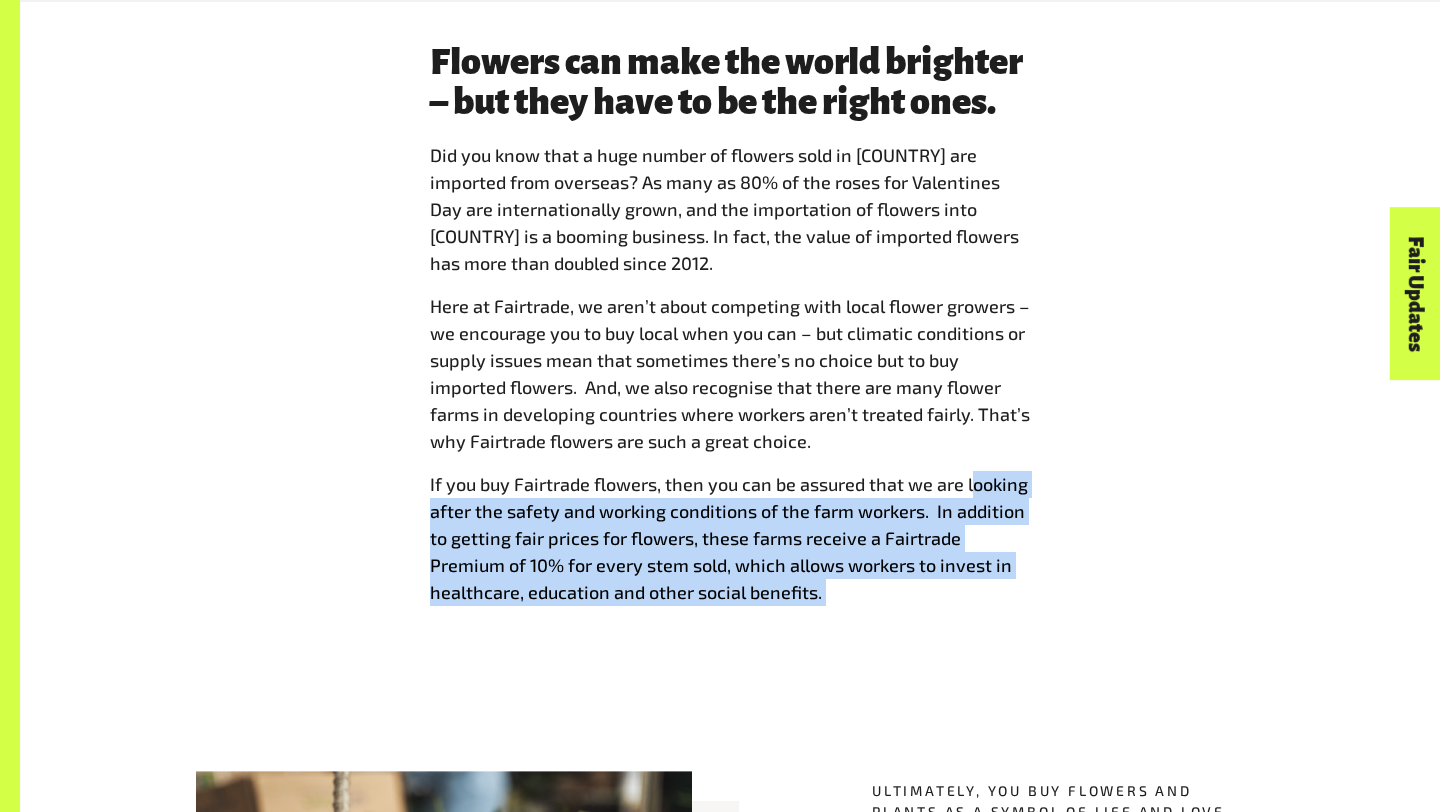 drag, startPoint x: 969, startPoint y: 475, endPoint x: 962, endPoint y: 739, distance: 264.09277 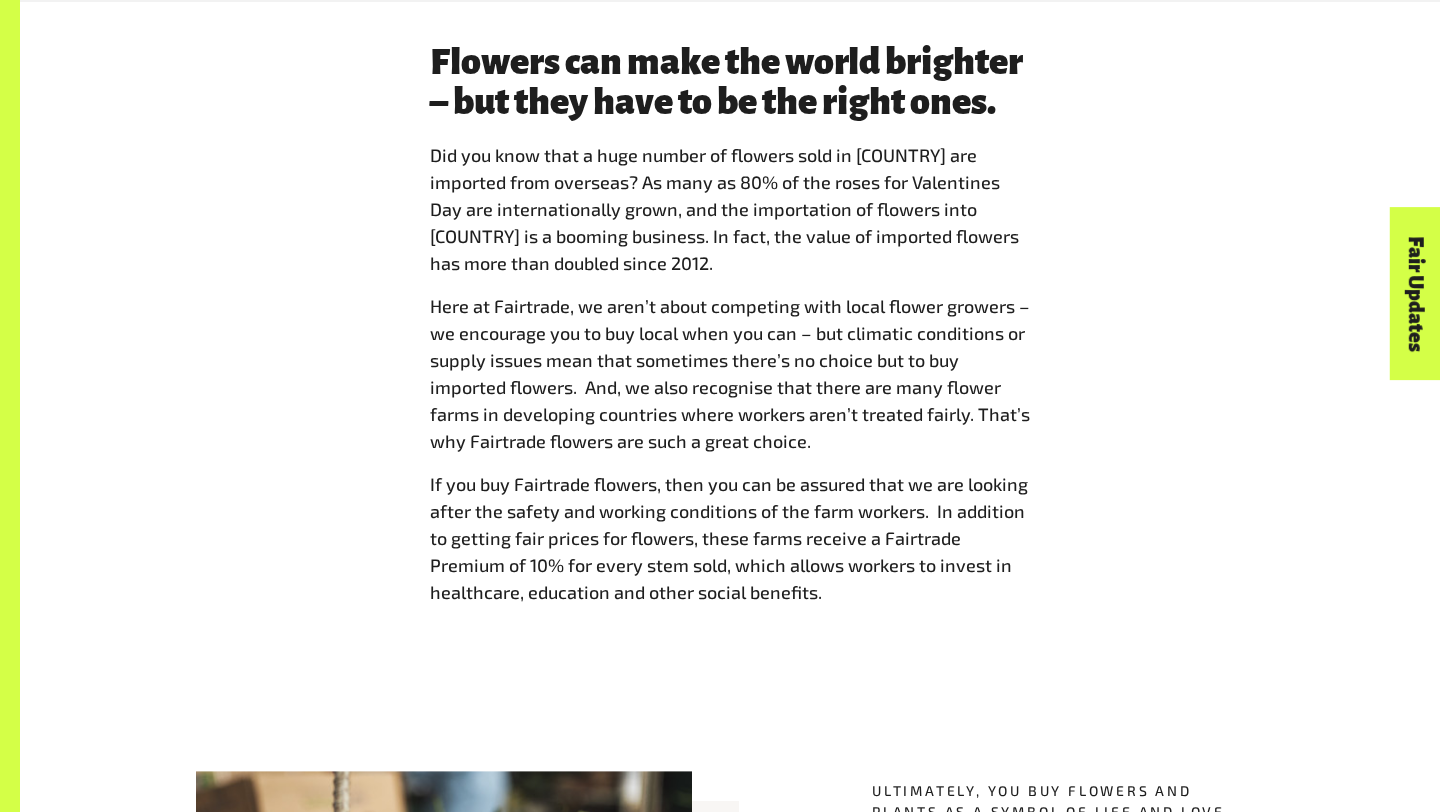 click on "If you buy Fairtrade flowers, then you can be assured that we are looking after the safety and working conditions of the farm workers.    In addition to getting fair prices for flowers, these farms receive a Fairtrade Premium of 10% for every stem sold, which allows workers to invest in healthcare, education and other social benefits." at bounding box center (730, 538) 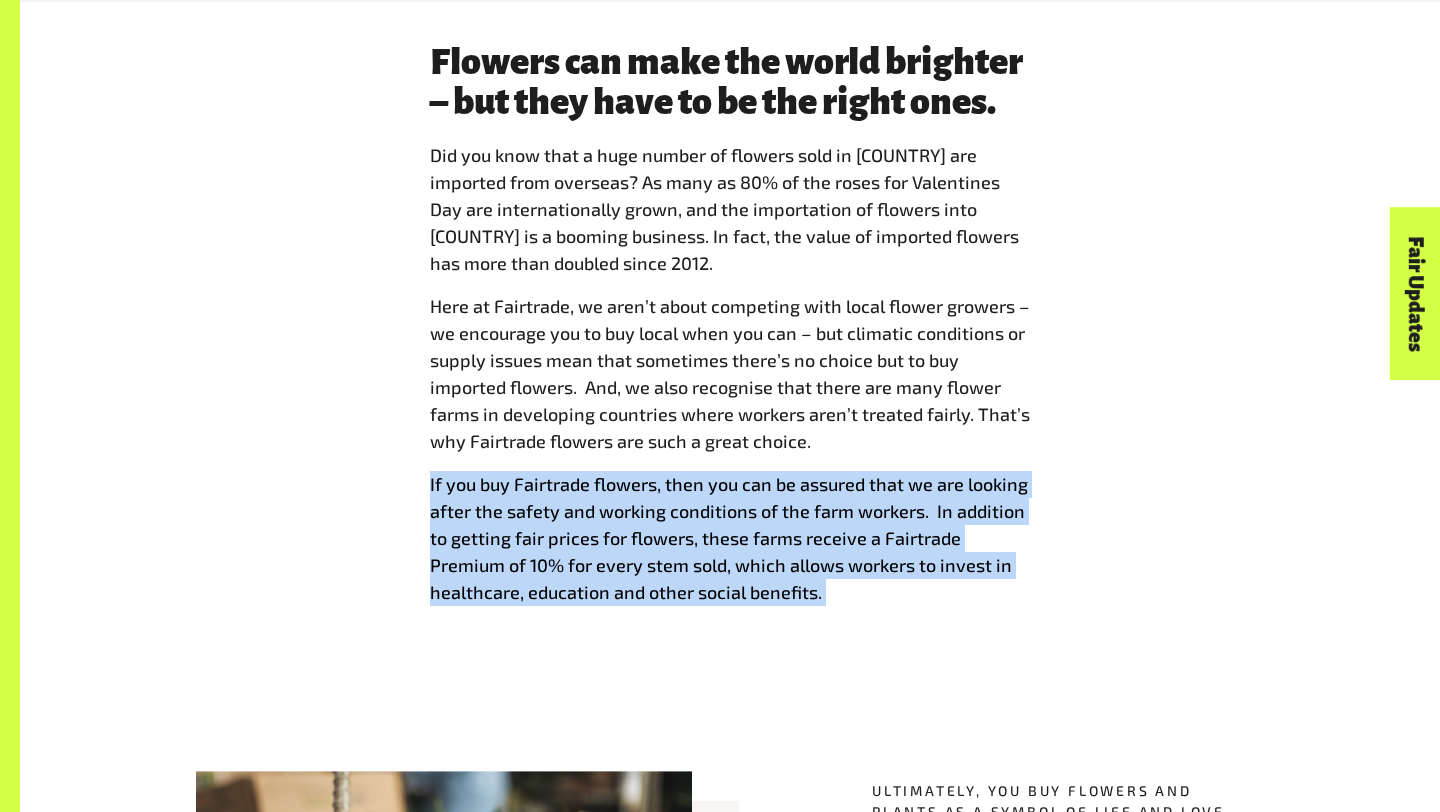 drag, startPoint x: 912, startPoint y: 583, endPoint x: 895, endPoint y: 465, distance: 119.218285 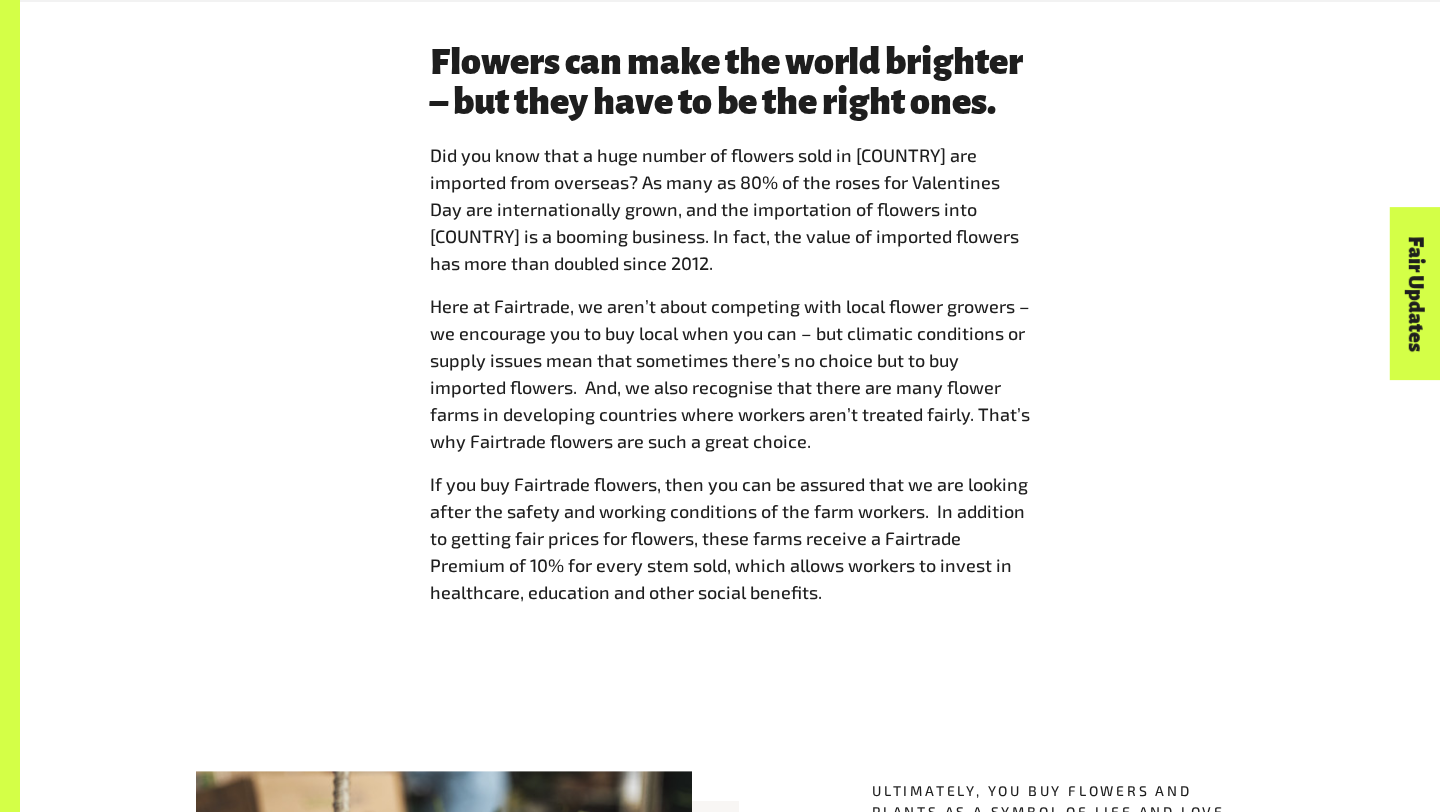 click on "If you buy Fairtrade flowers, then you can be assured that we are looking after the safety and working conditions of the farm workers.    In addition to getting fair prices for flowers, these farms receive a Fairtrade Premium of 10% for every stem sold, which allows workers to invest in healthcare, education and other social benefits." at bounding box center (730, 538) 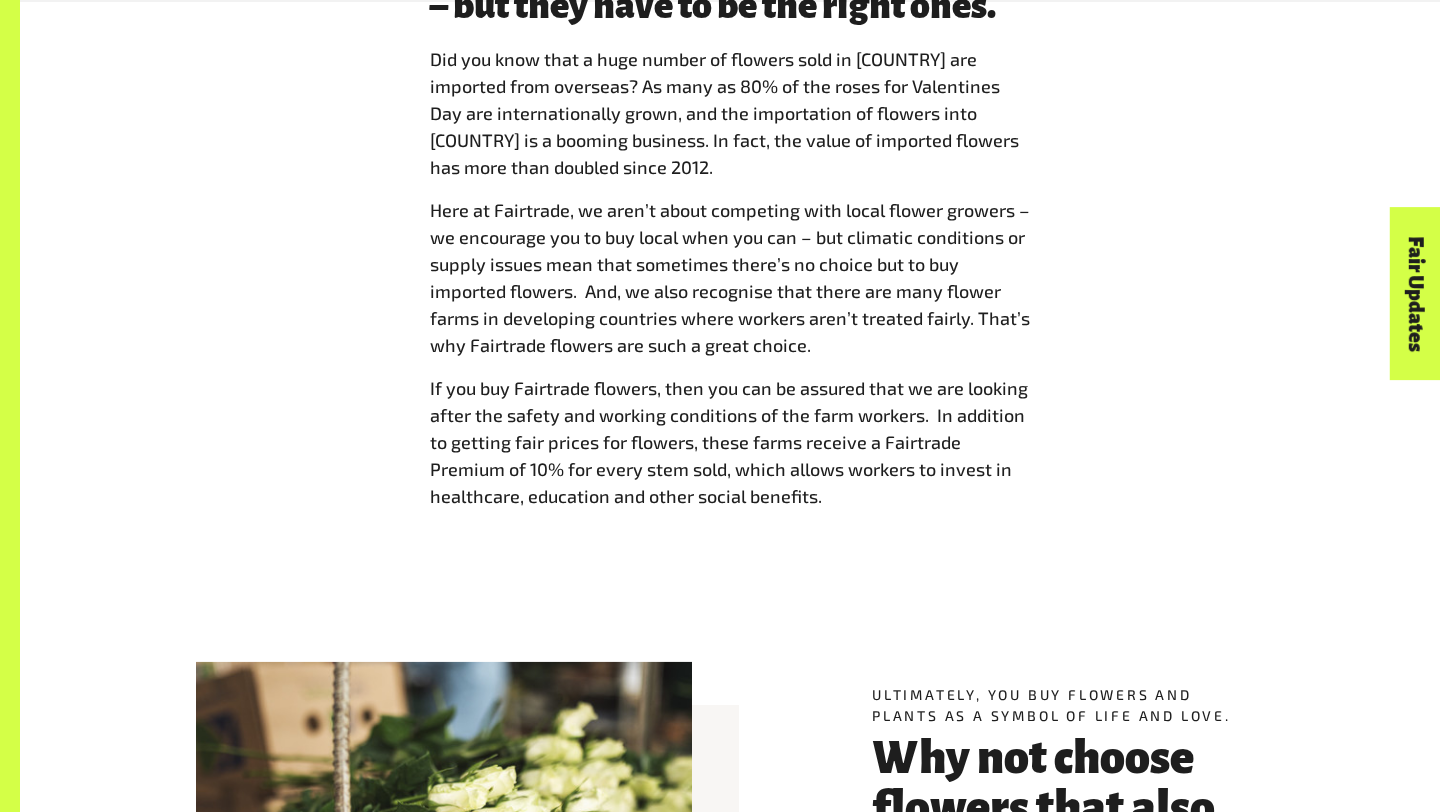 scroll, scrollTop: 2079, scrollLeft: 0, axis: vertical 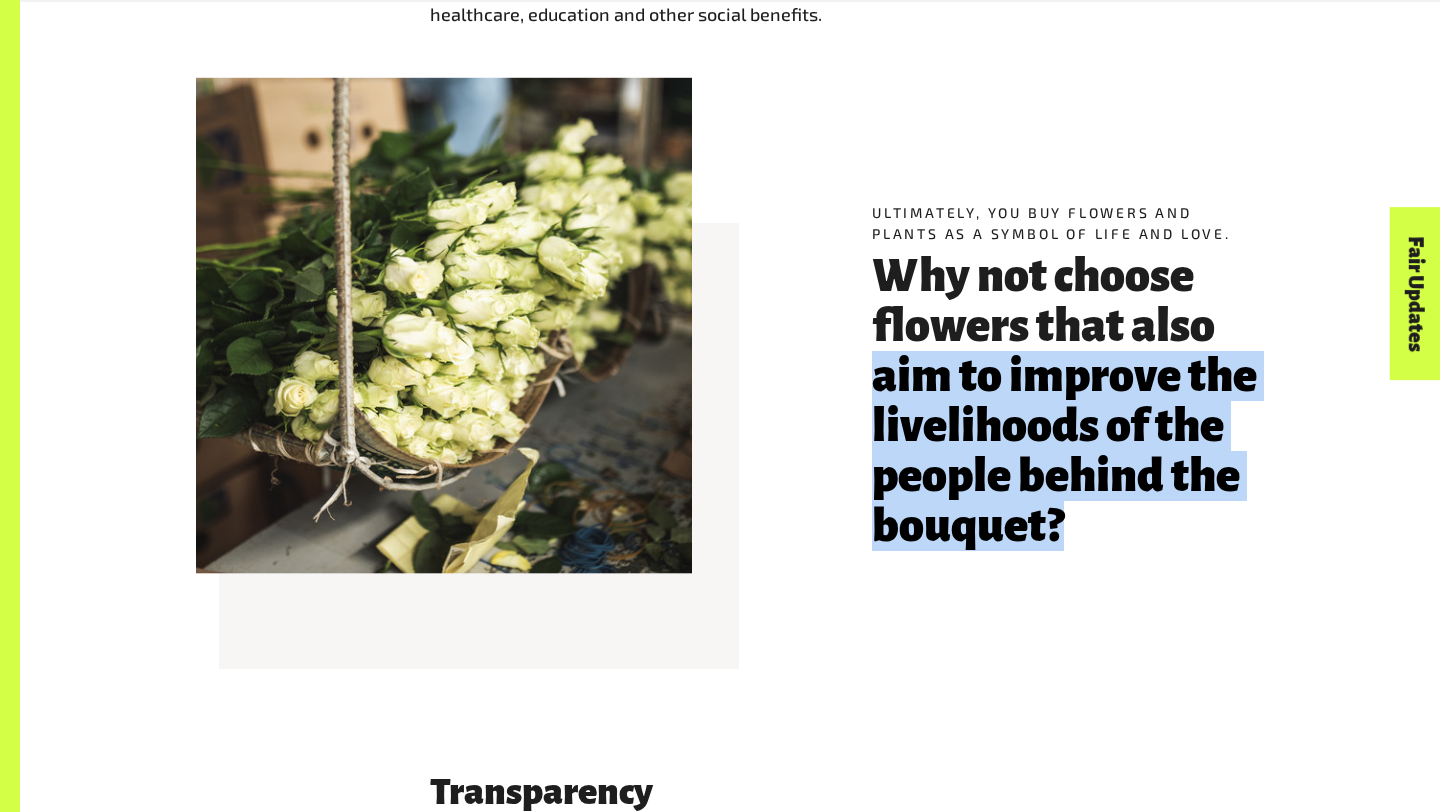drag, startPoint x: 866, startPoint y: 375, endPoint x: 1065, endPoint y: 578, distance: 284.271 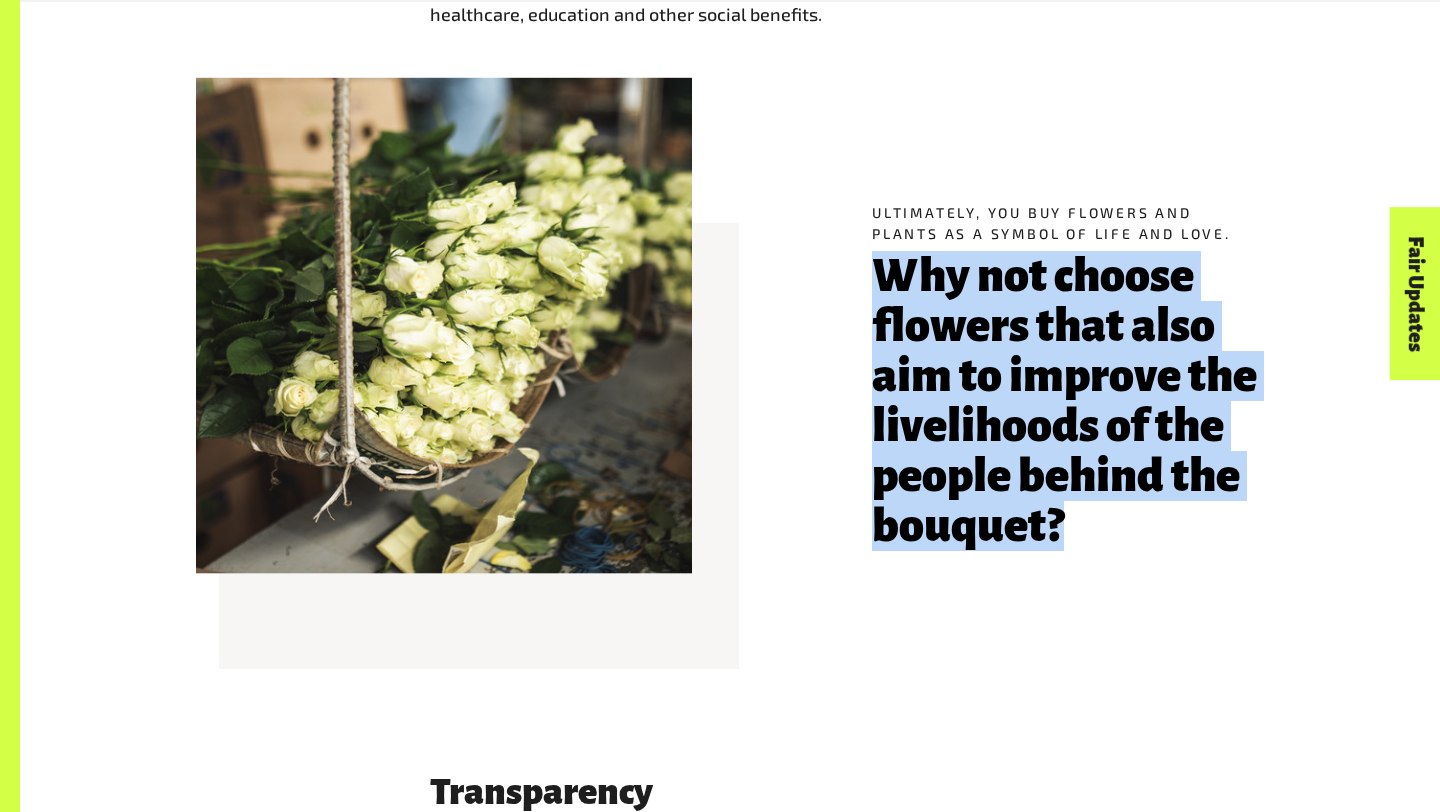 drag, startPoint x: 1080, startPoint y: 542, endPoint x: 881, endPoint y: 276, distance: 332.20023 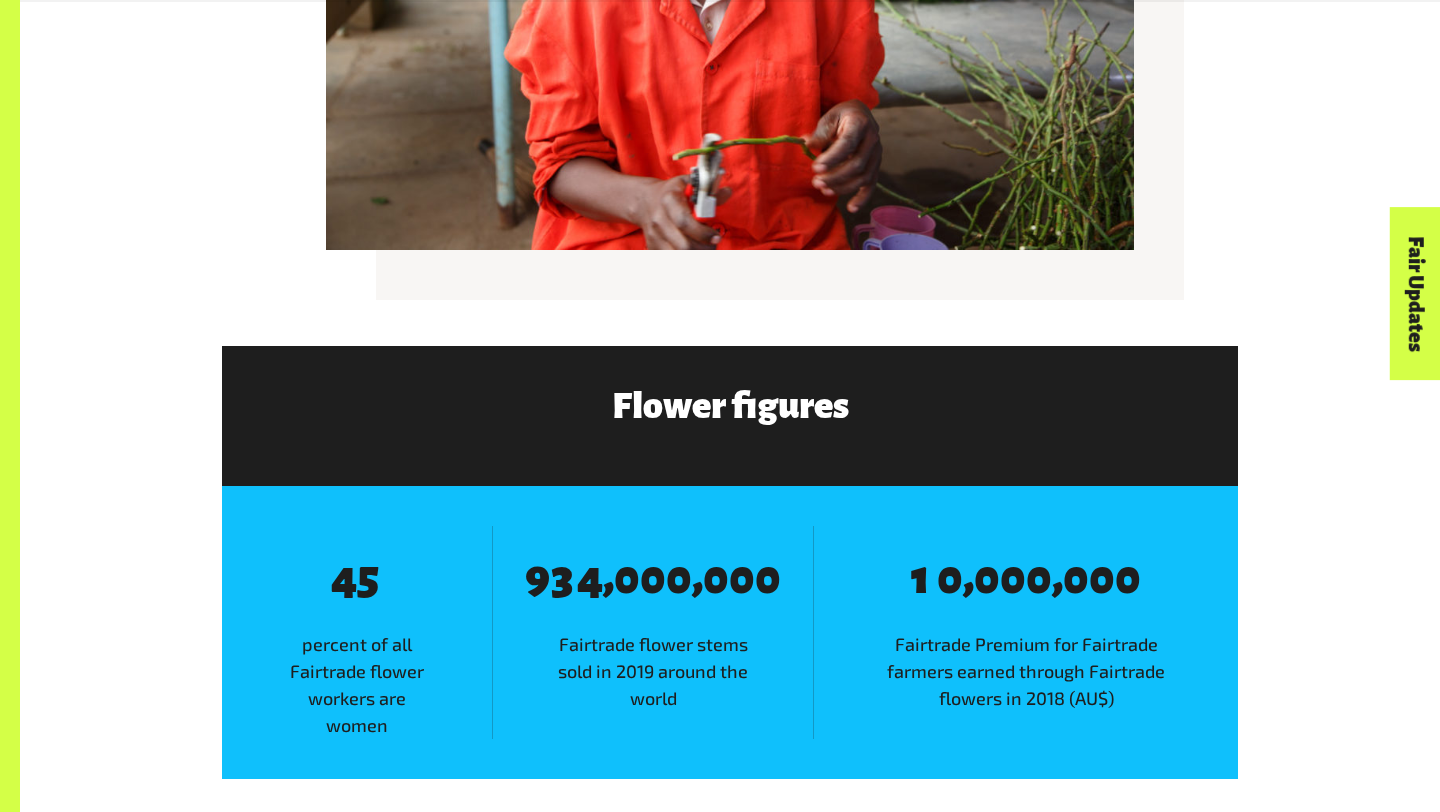 scroll, scrollTop: 3784, scrollLeft: 0, axis: vertical 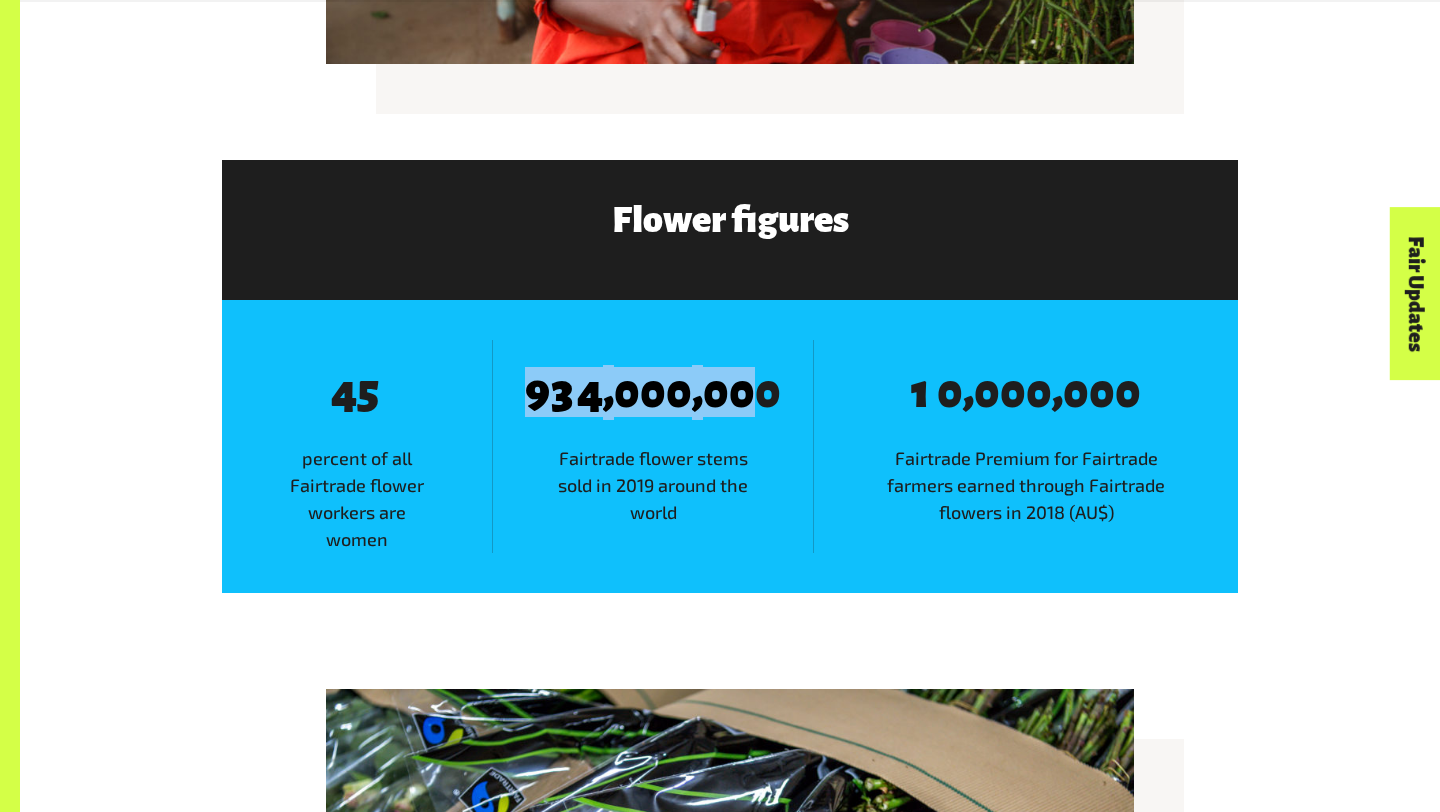 drag, startPoint x: 525, startPoint y: 396, endPoint x: 744, endPoint y: 396, distance: 219 